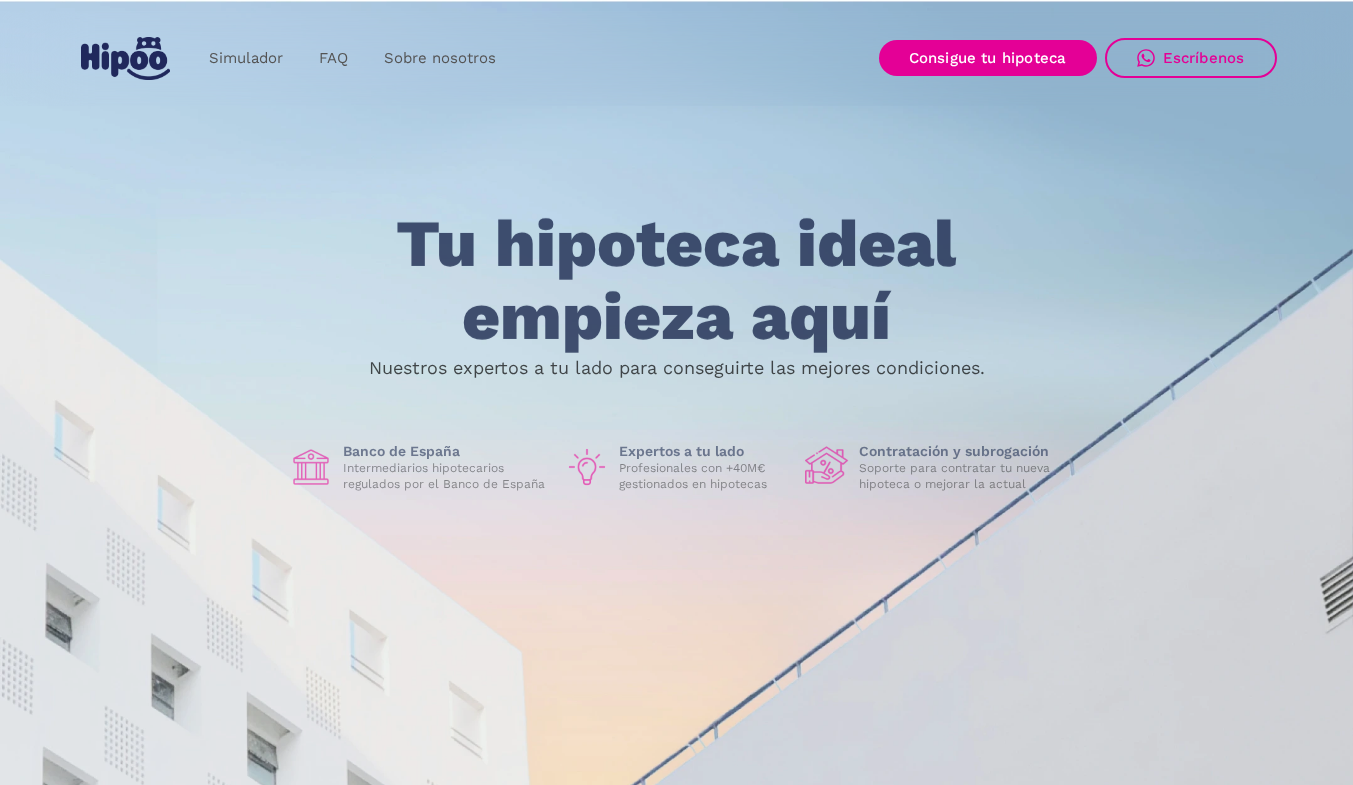 scroll, scrollTop: 0, scrollLeft: 0, axis: both 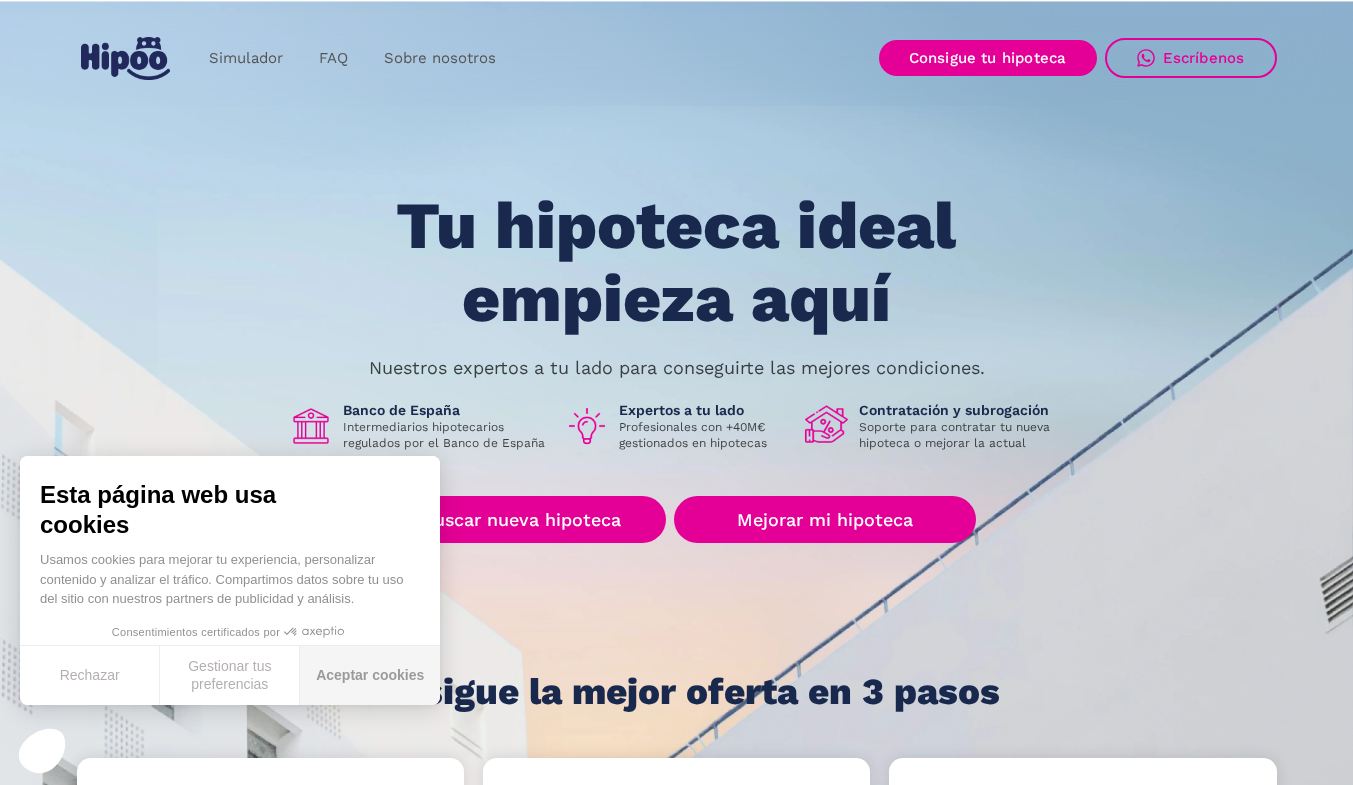 click on "Aceptar cookies" at bounding box center [370, 675] 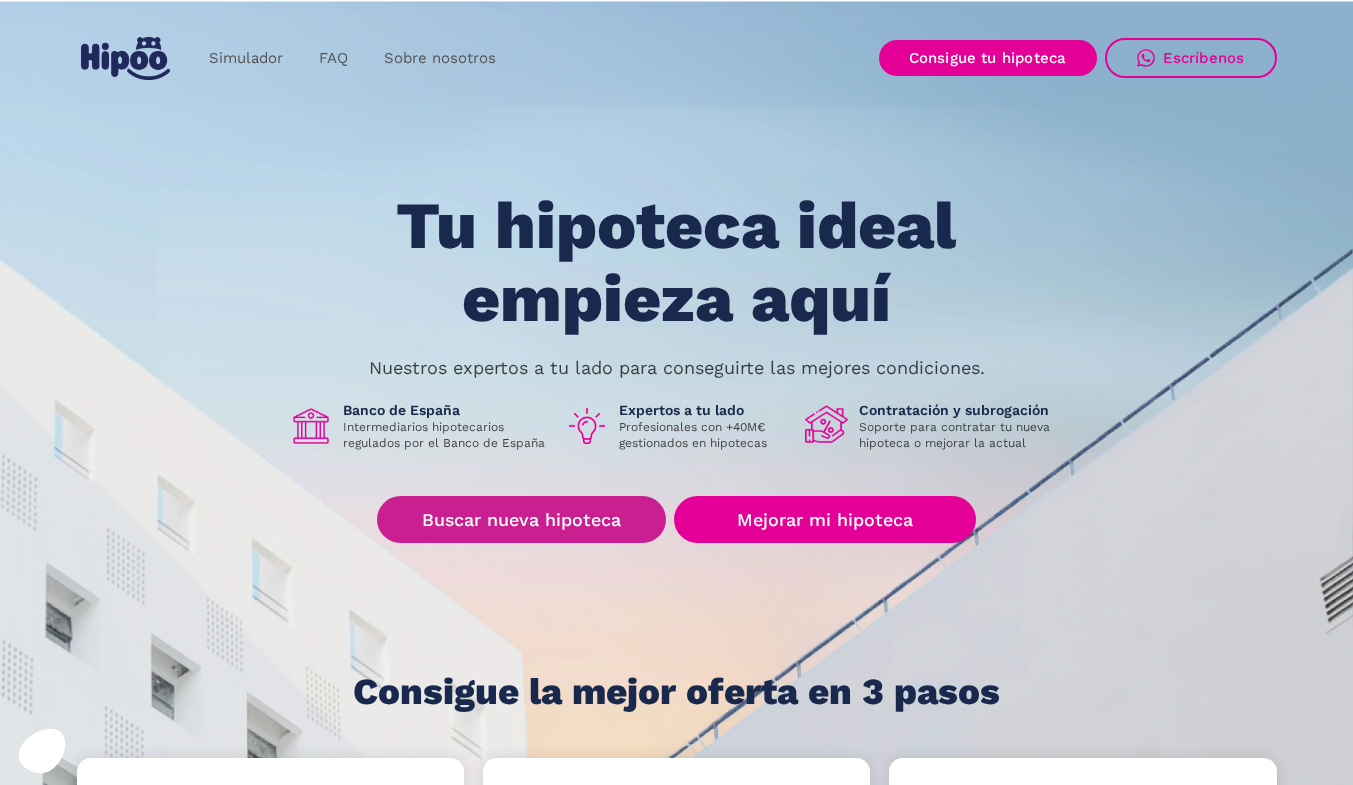 click on "Buscar nueva hipoteca" at bounding box center (521, 519) 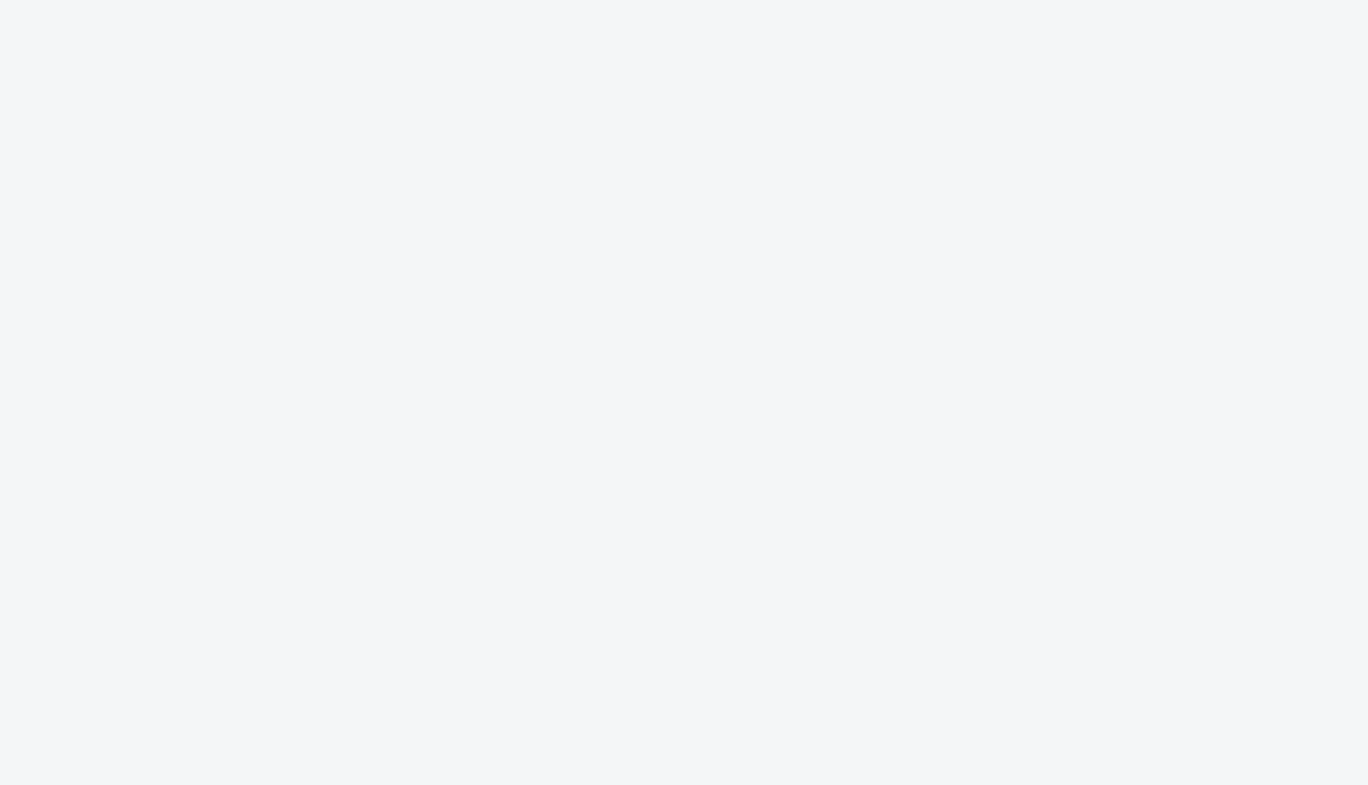 scroll, scrollTop: 0, scrollLeft: 0, axis: both 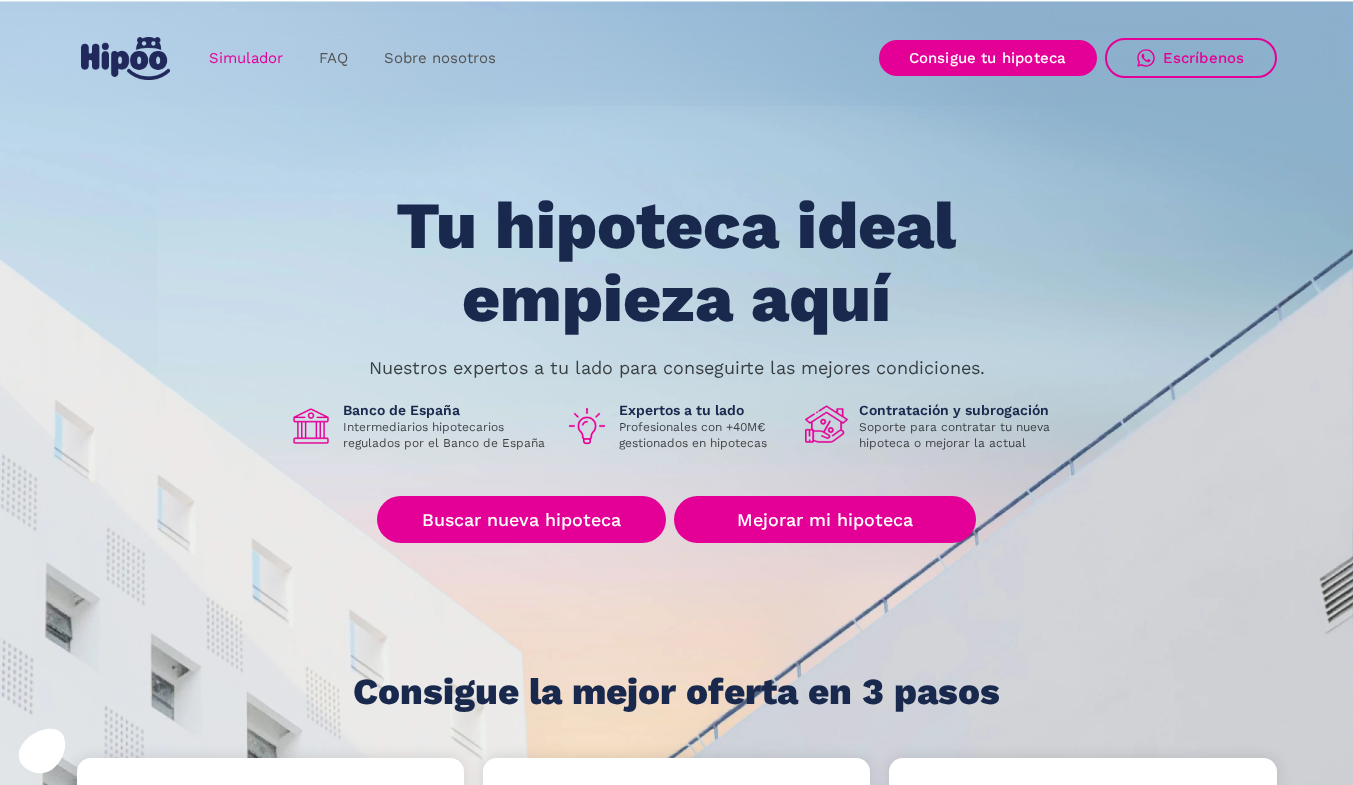 click on "Simulador" at bounding box center (246, 58) 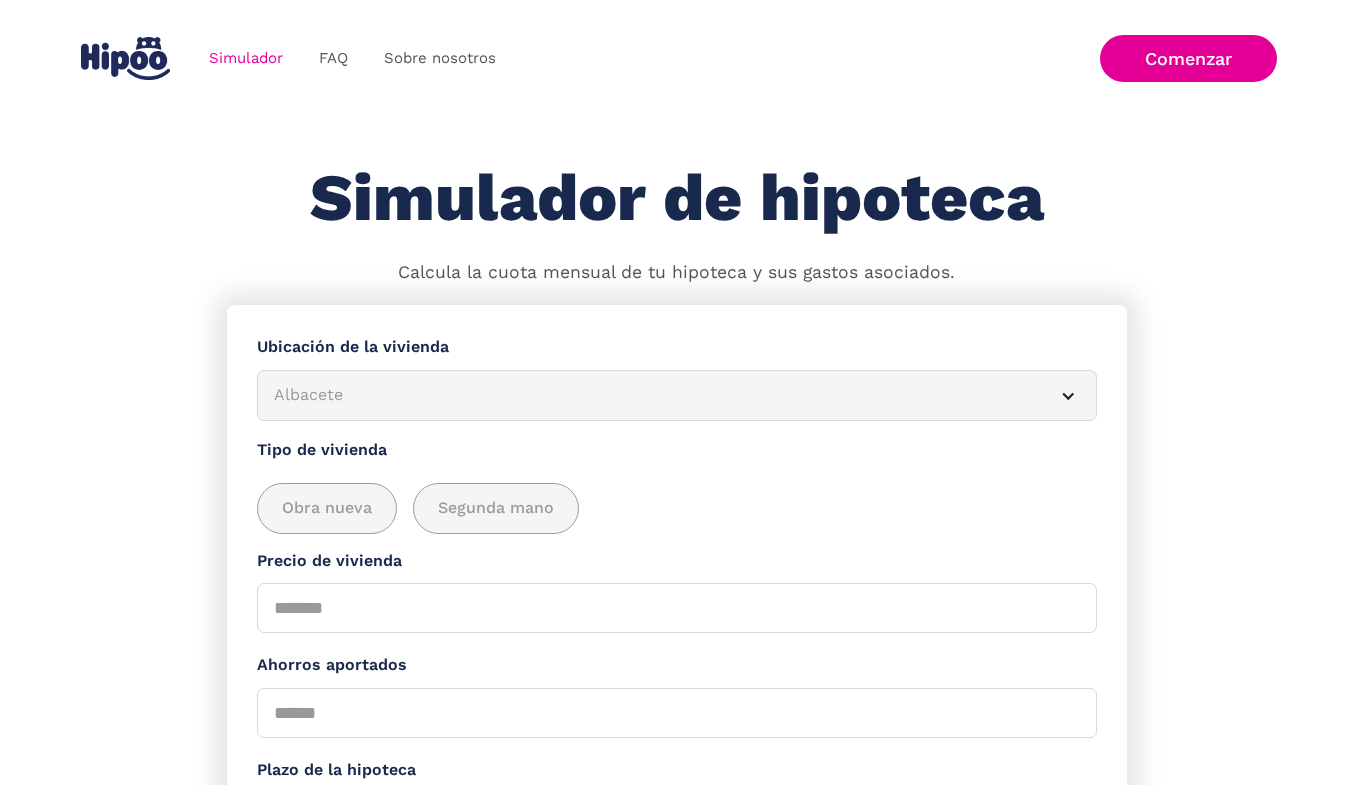 scroll, scrollTop: 0, scrollLeft: 0, axis: both 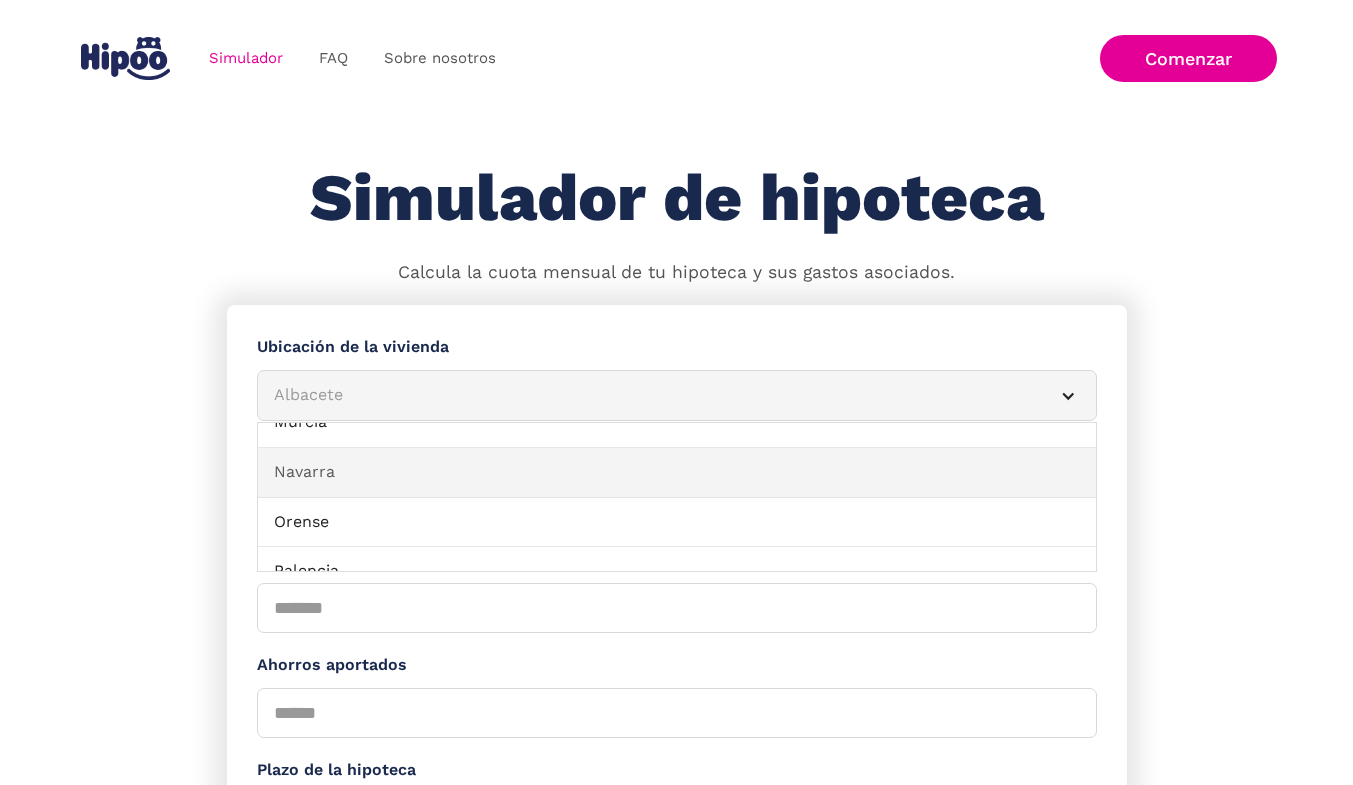 click on "Navarra" at bounding box center (677, 473) 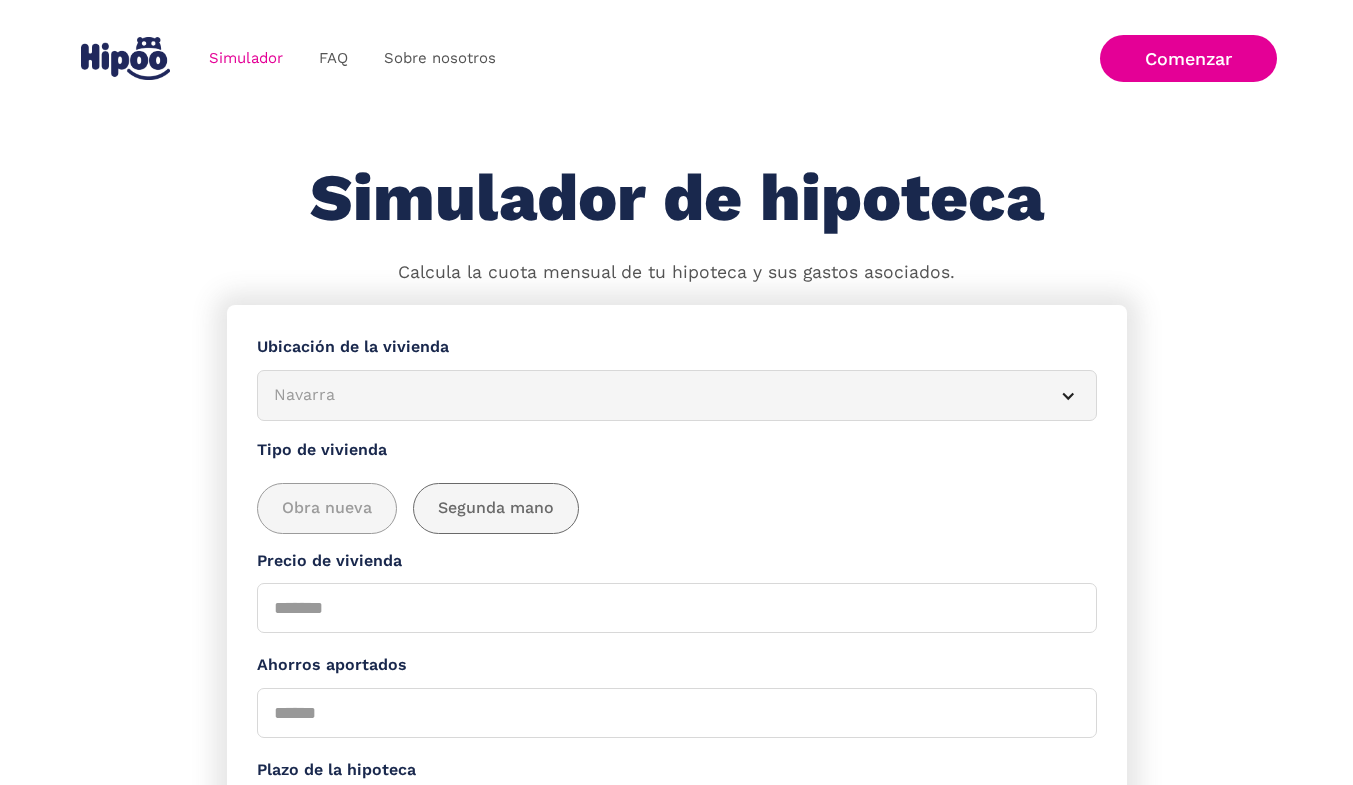 click at bounding box center (496, 508) 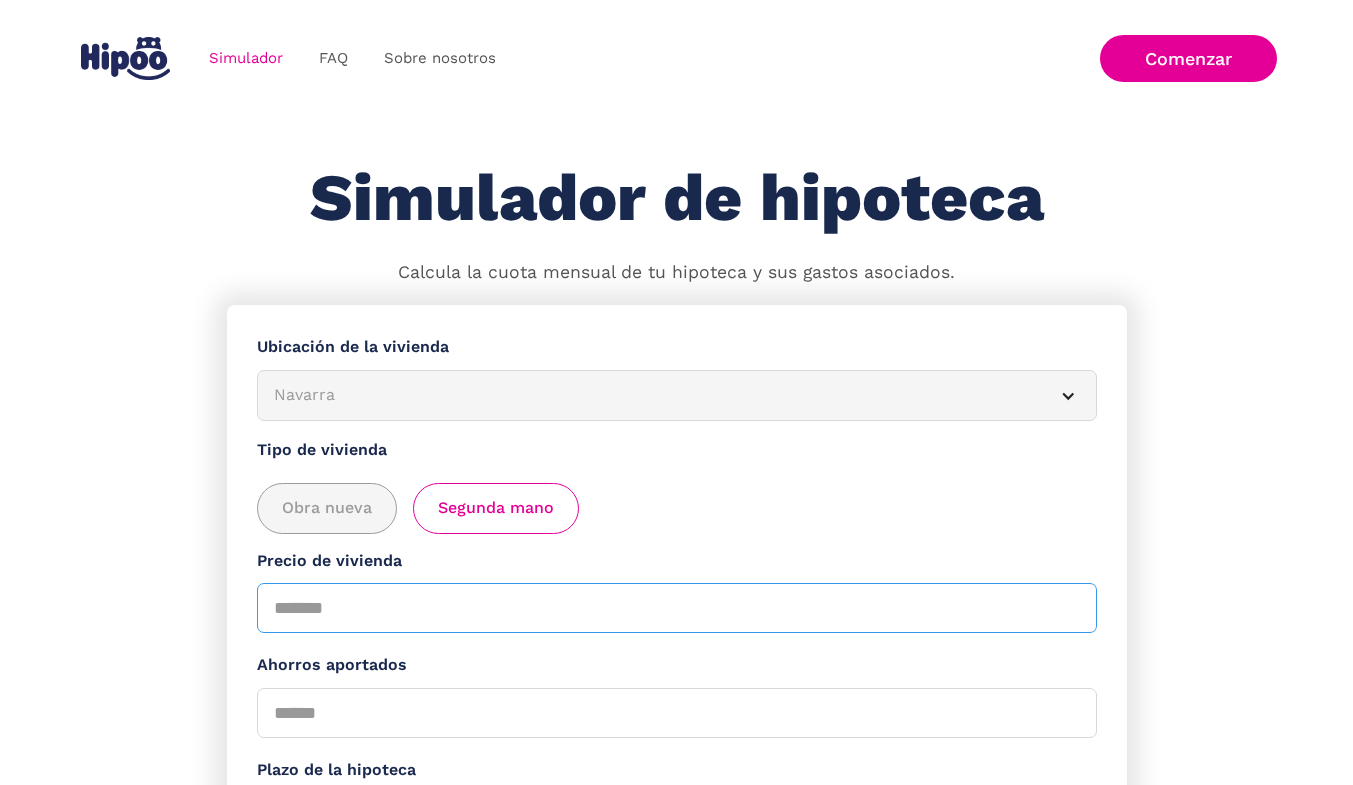 click on "Precio de vivienda" at bounding box center (677, 608) 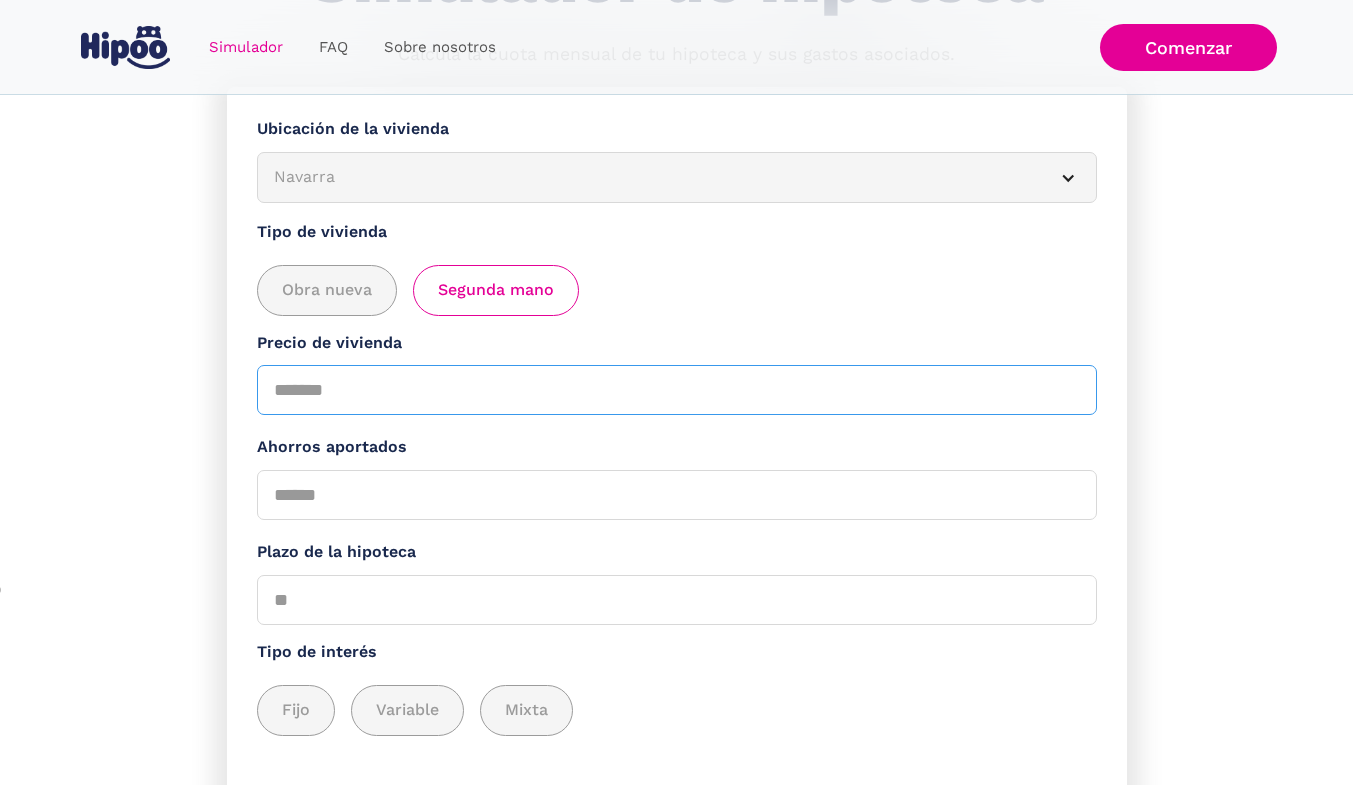 scroll, scrollTop: 227, scrollLeft: 0, axis: vertical 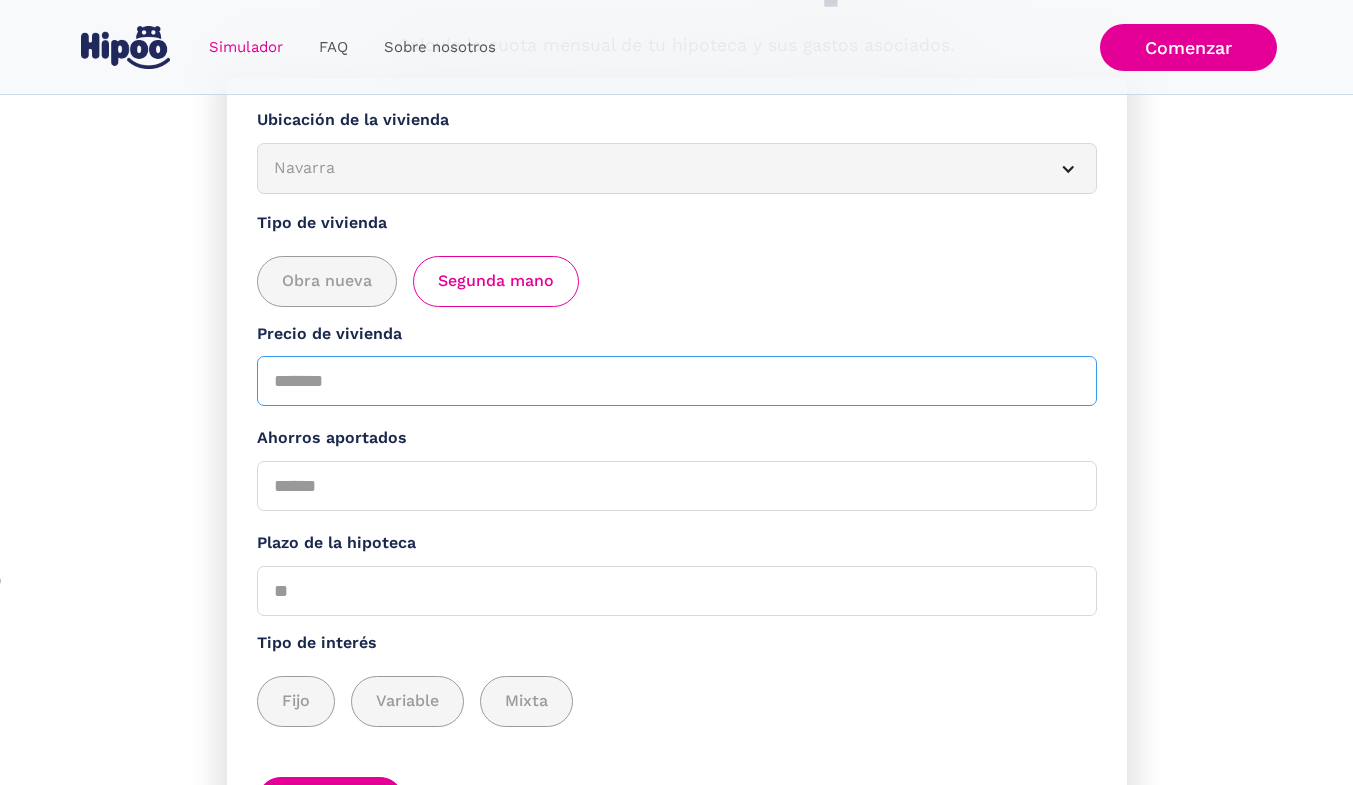 type on "******" 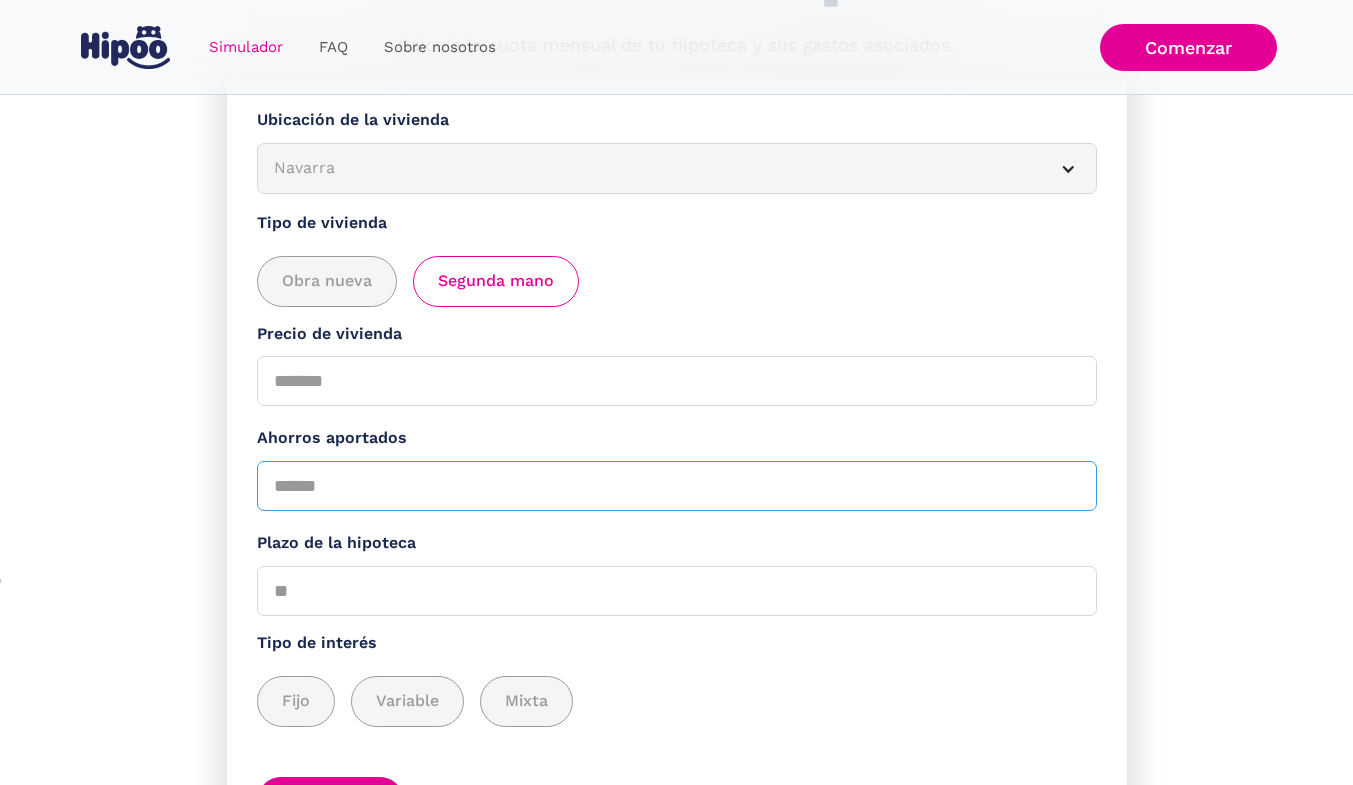 click on "Ahorros aportados" at bounding box center [677, 486] 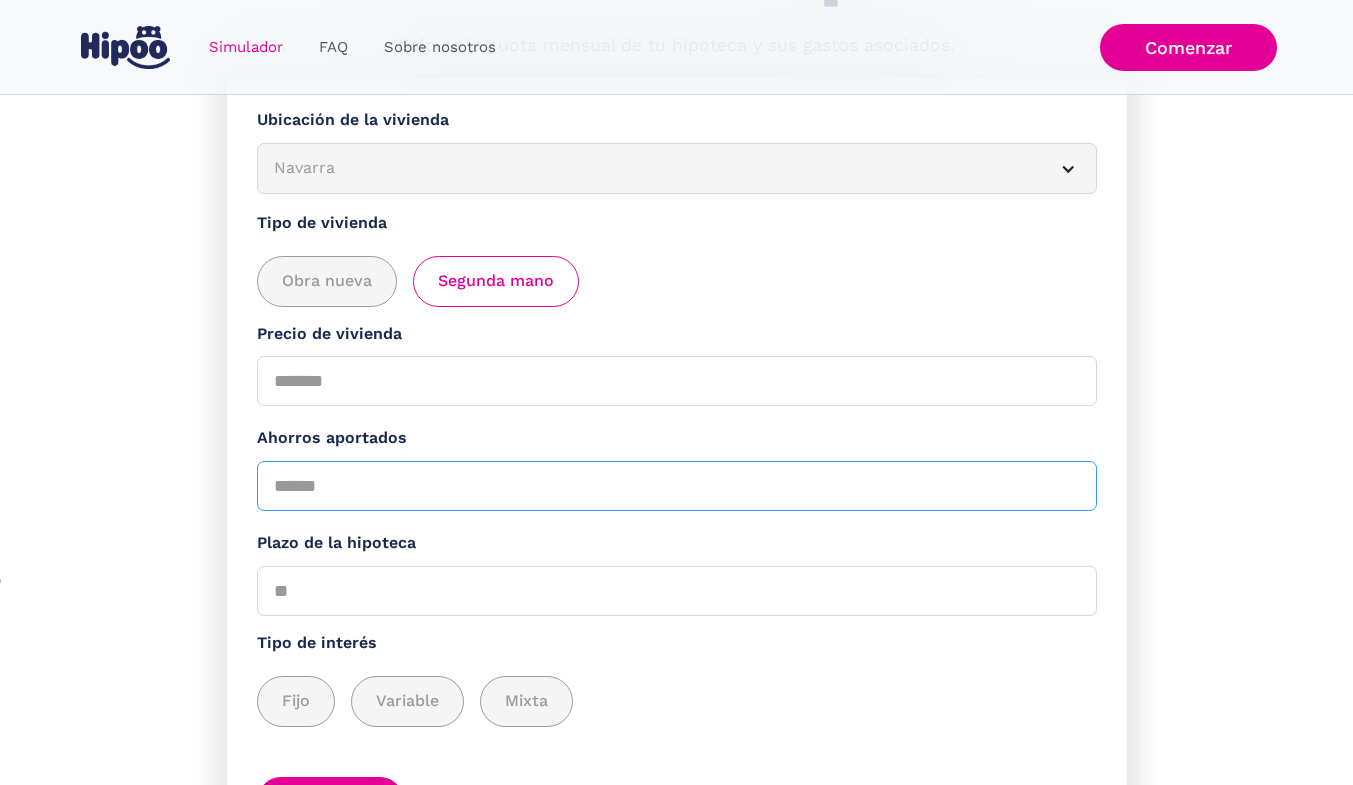 type on "******" 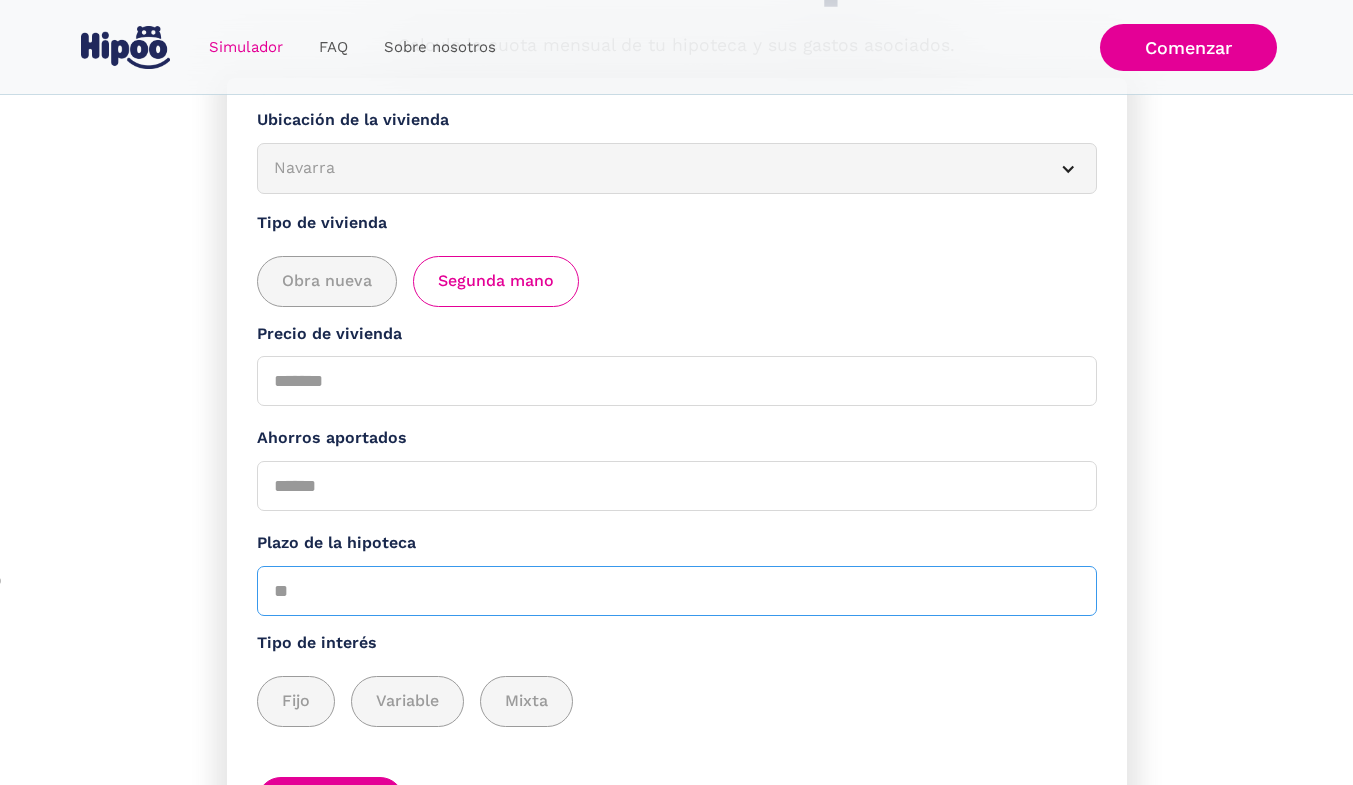 click on "Plazo de la hipoteca" at bounding box center [677, 591] 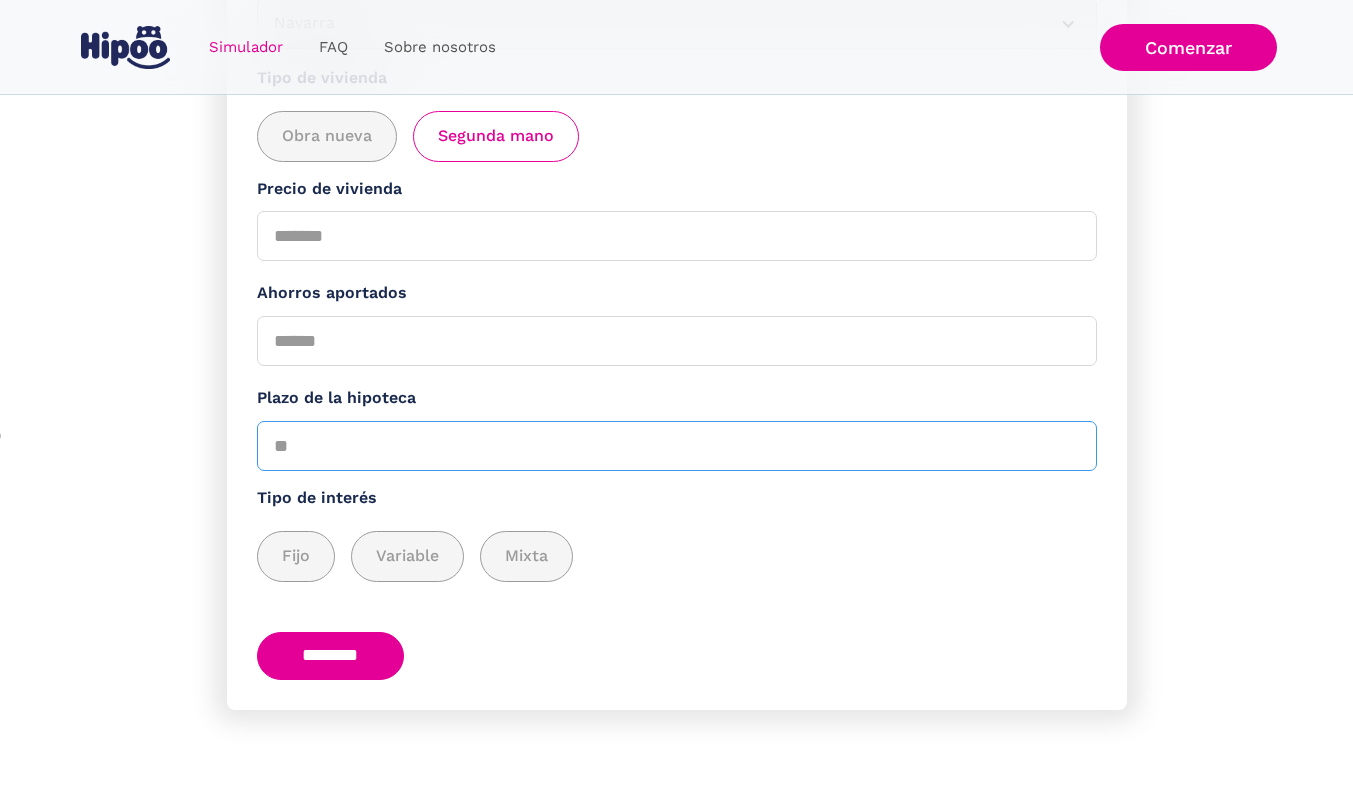 scroll, scrollTop: 377, scrollLeft: 0, axis: vertical 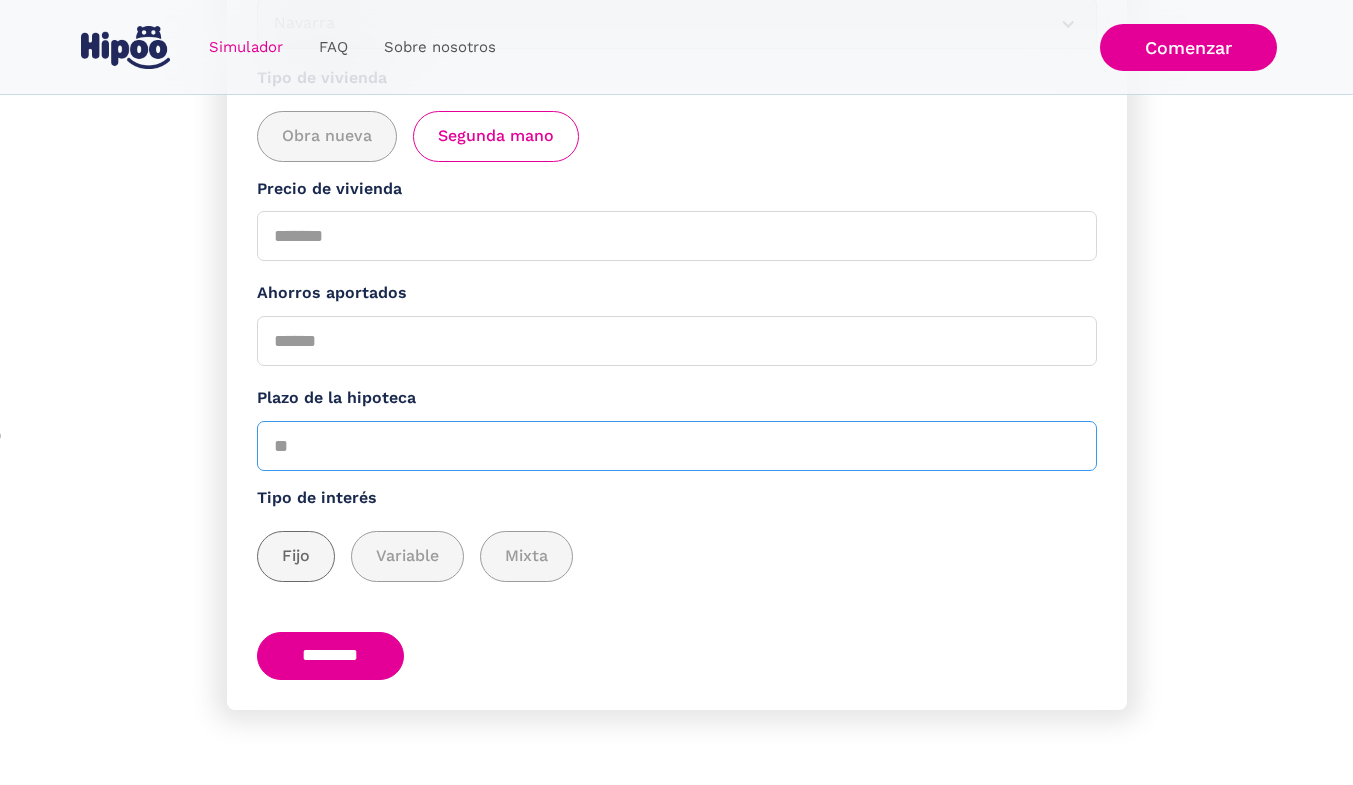 type on "**" 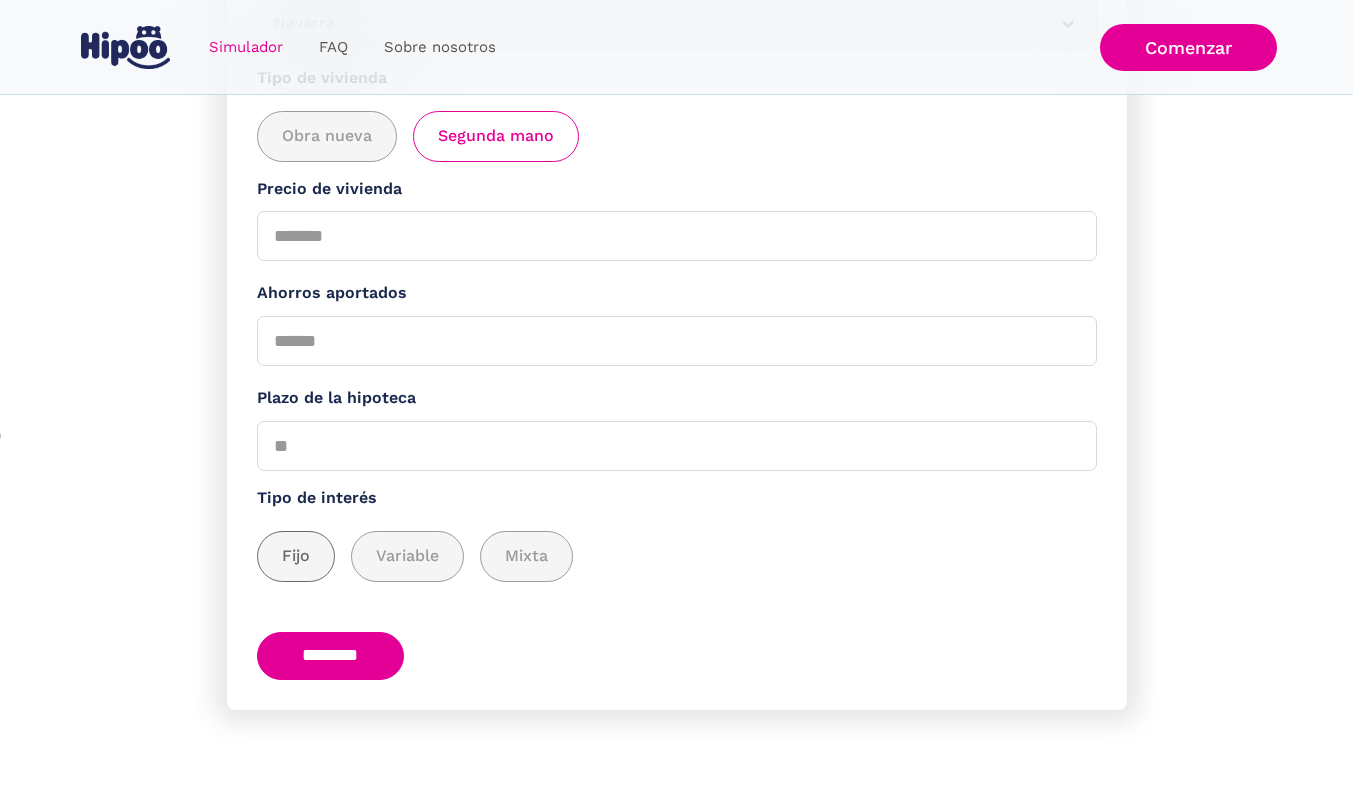 click on "Fijo" at bounding box center [296, 556] 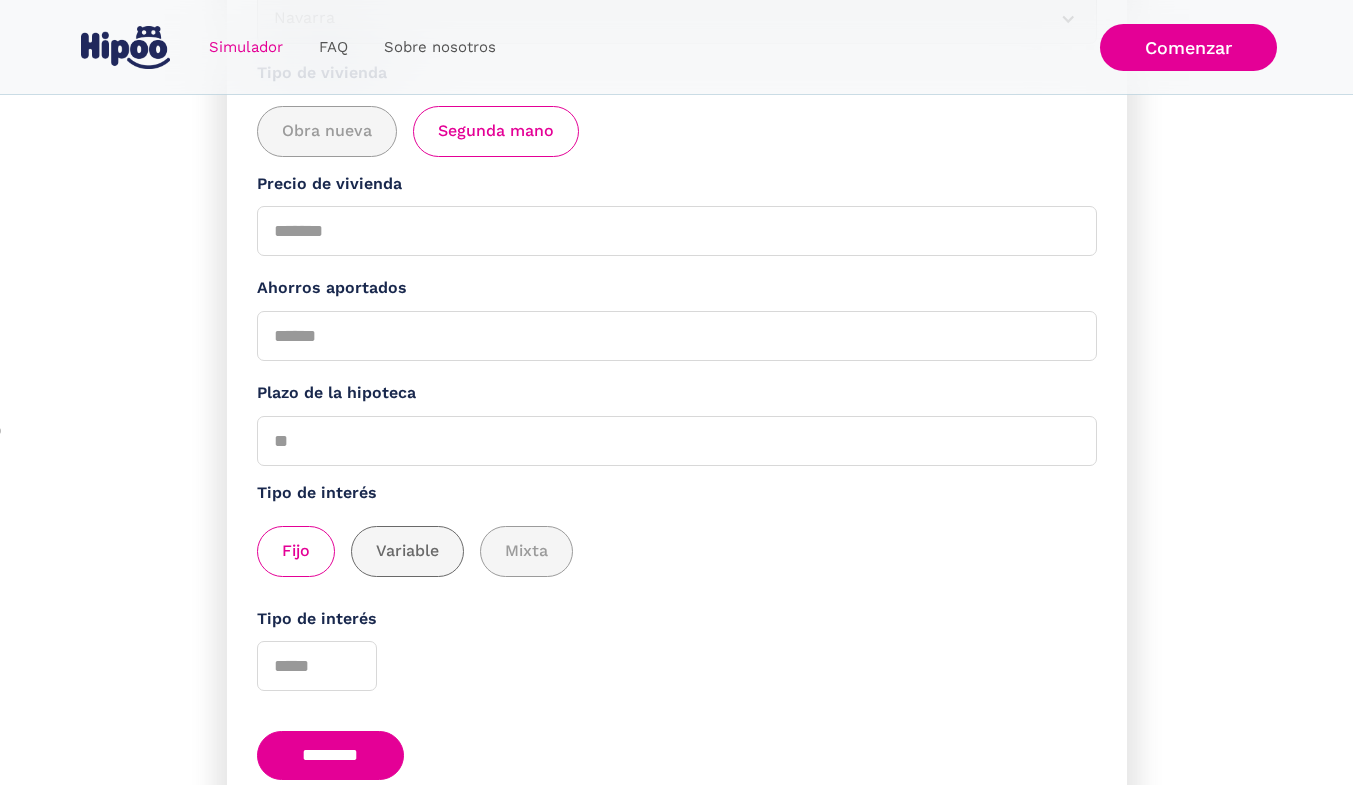 click at bounding box center [407, 551] 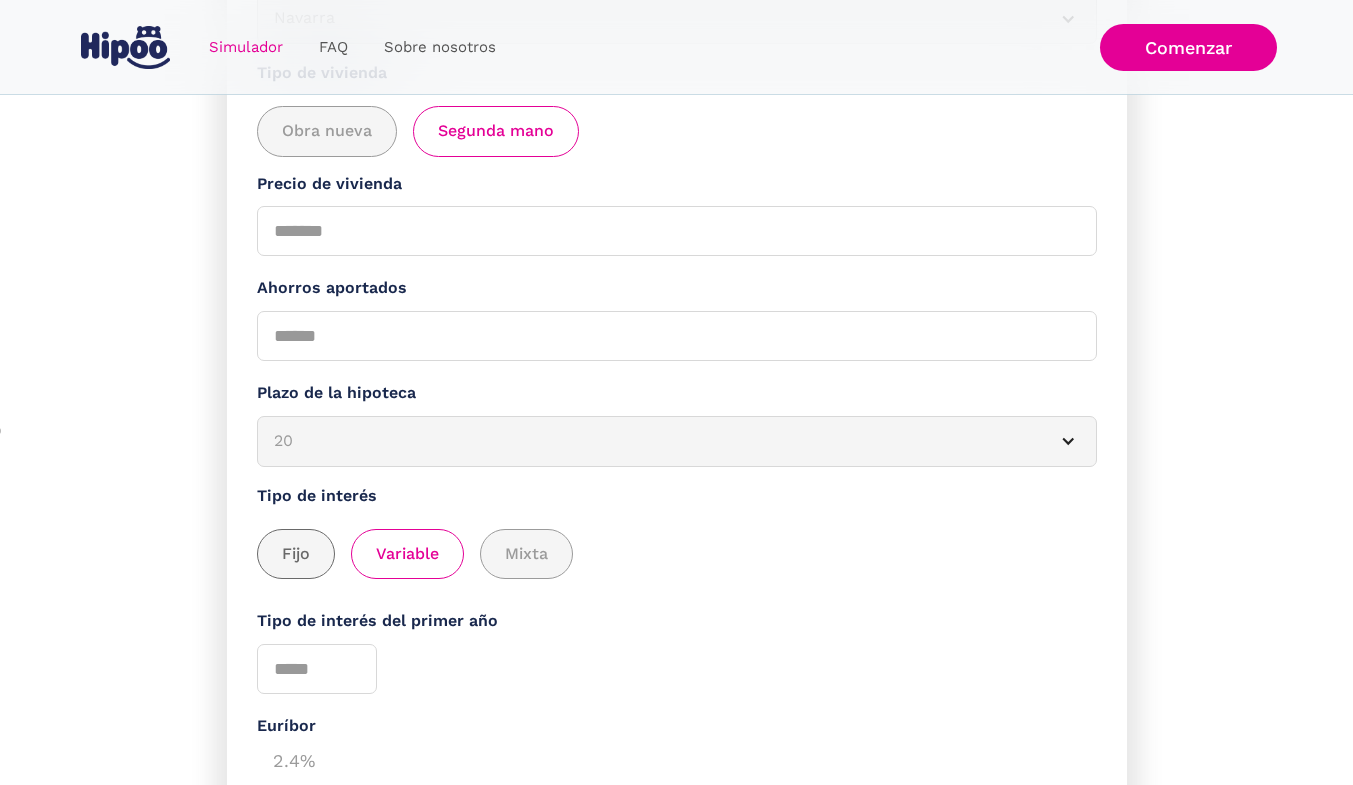 click at bounding box center (296, 554) 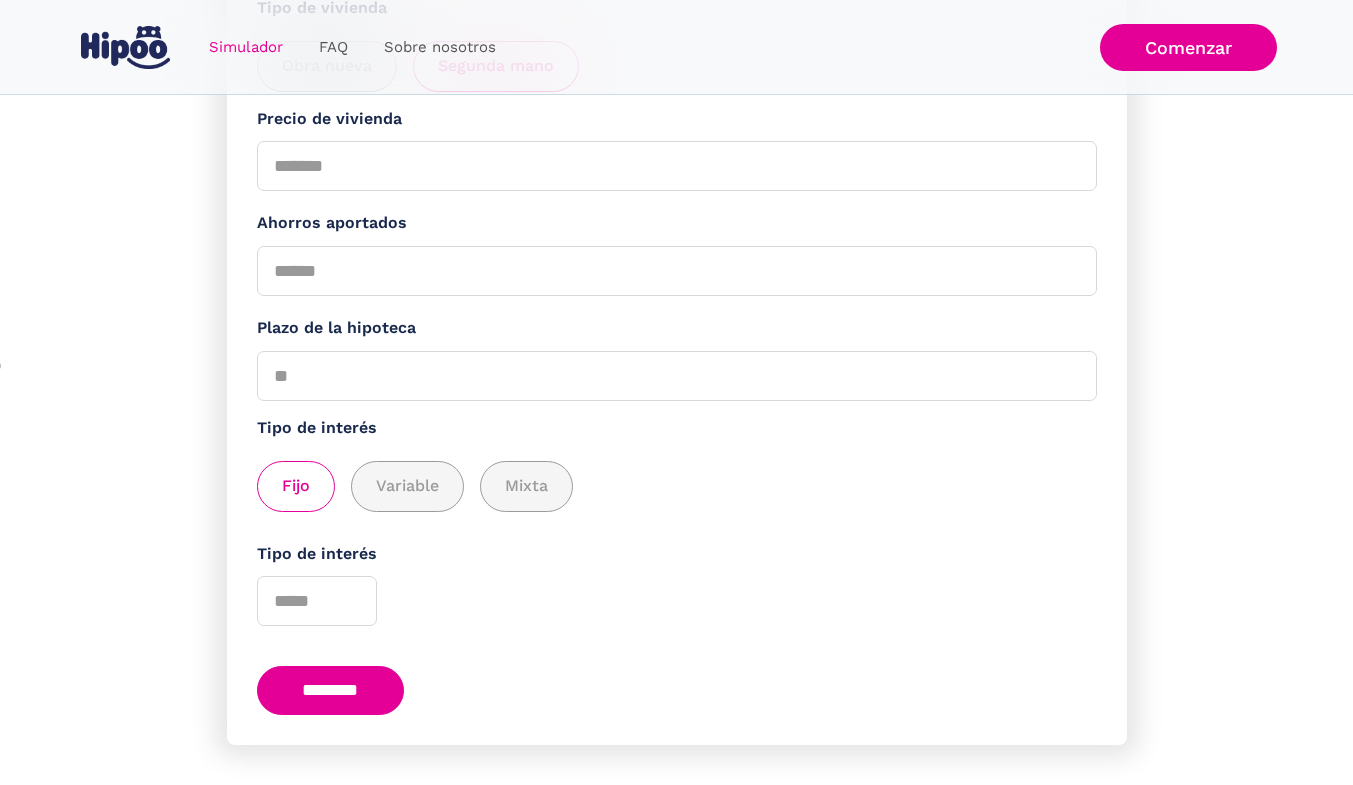 scroll, scrollTop: 483, scrollLeft: 0, axis: vertical 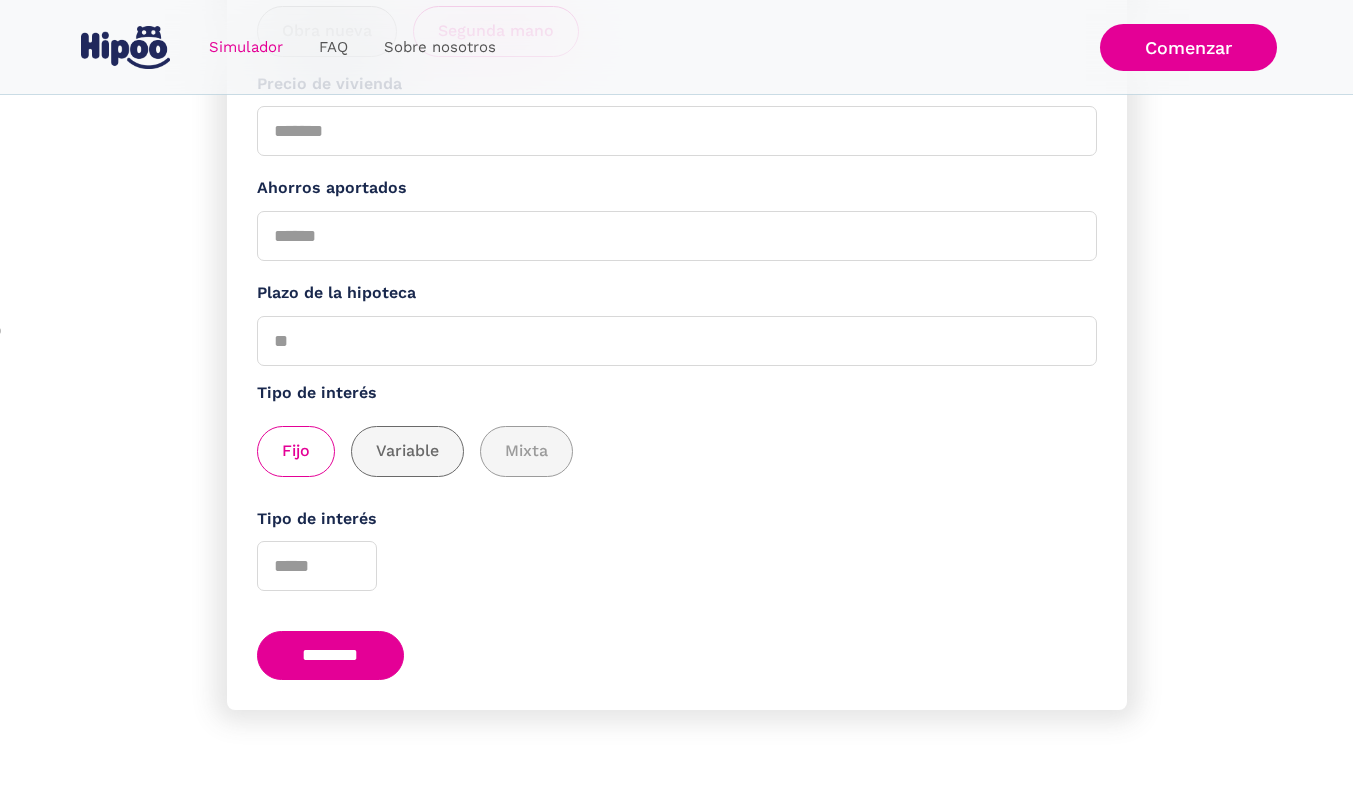 click at bounding box center [407, 451] 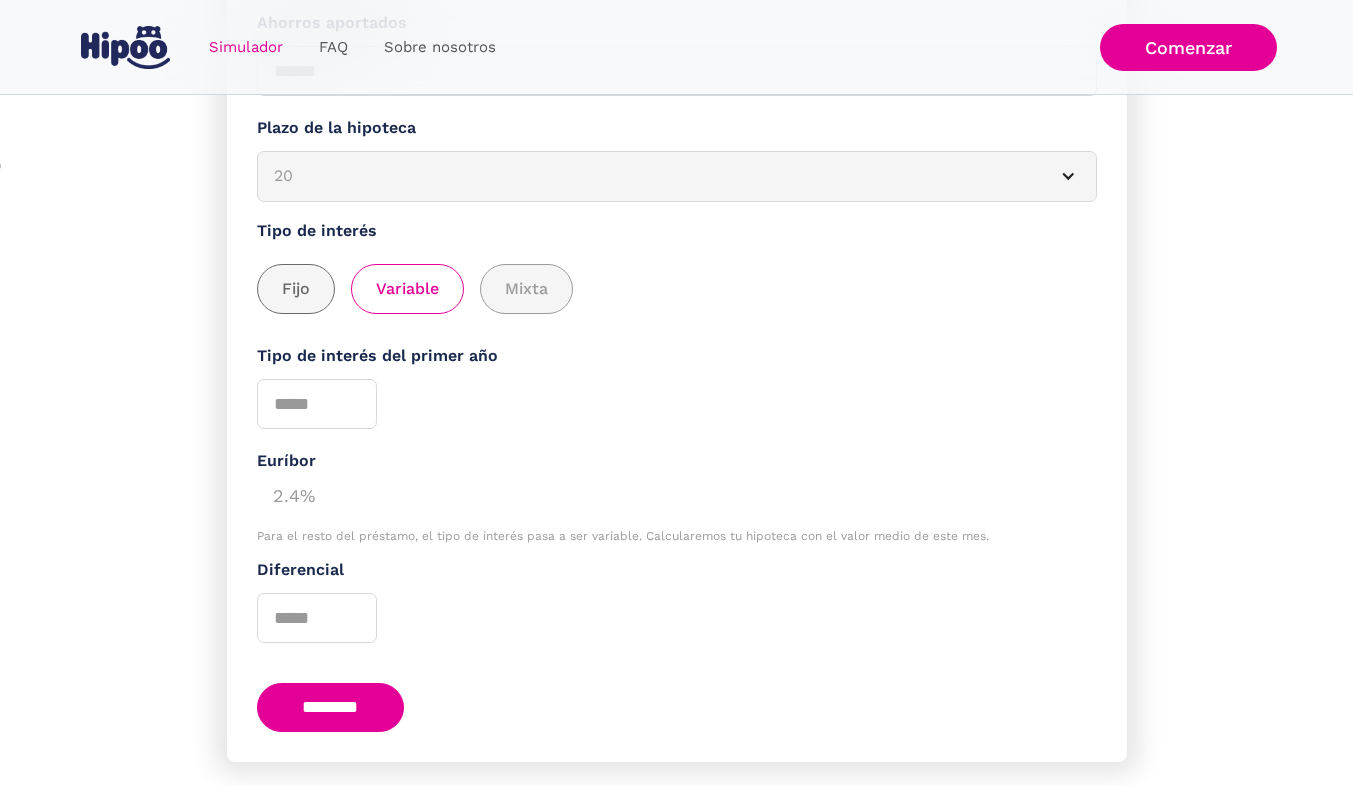 click at bounding box center (296, 289) 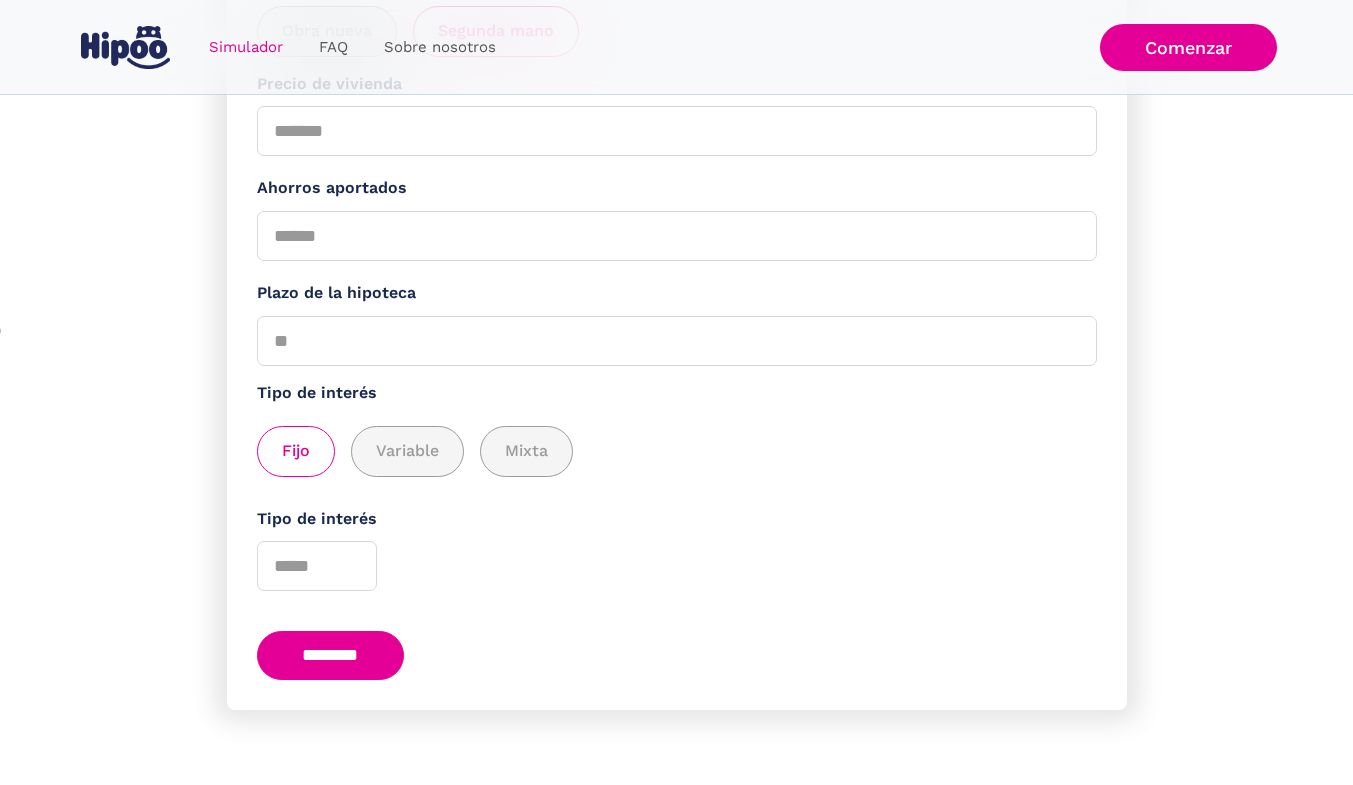 click on "********" at bounding box center [331, 655] 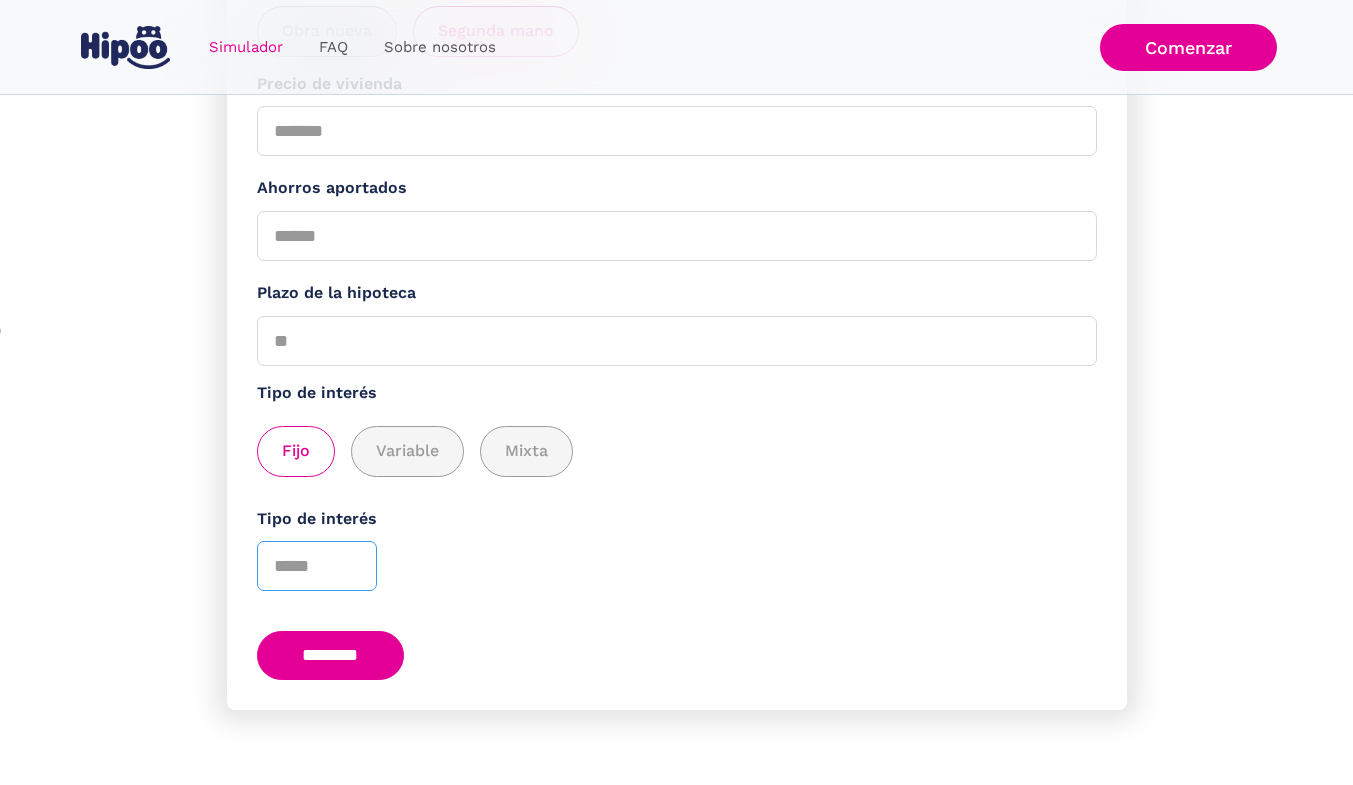 type on "***" 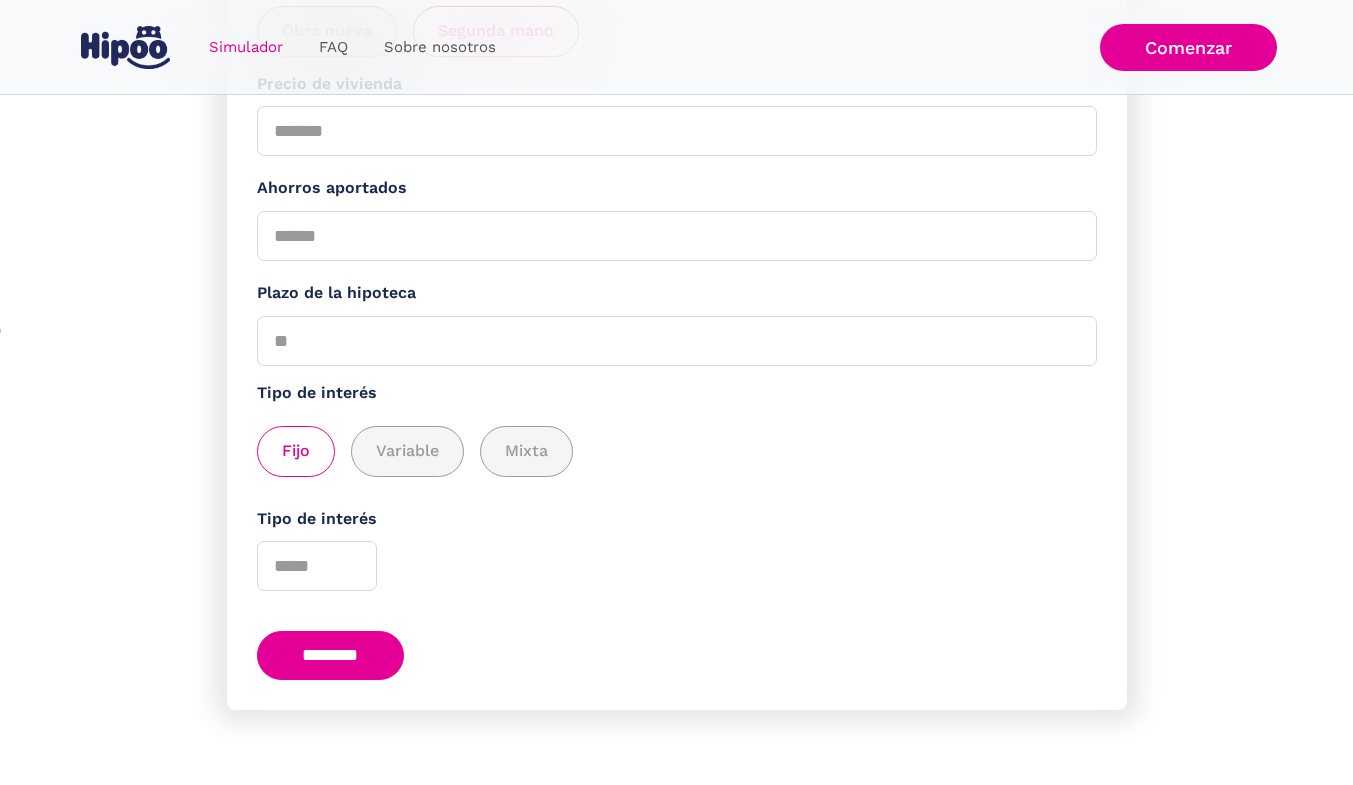 click on "********" at bounding box center (331, 655) 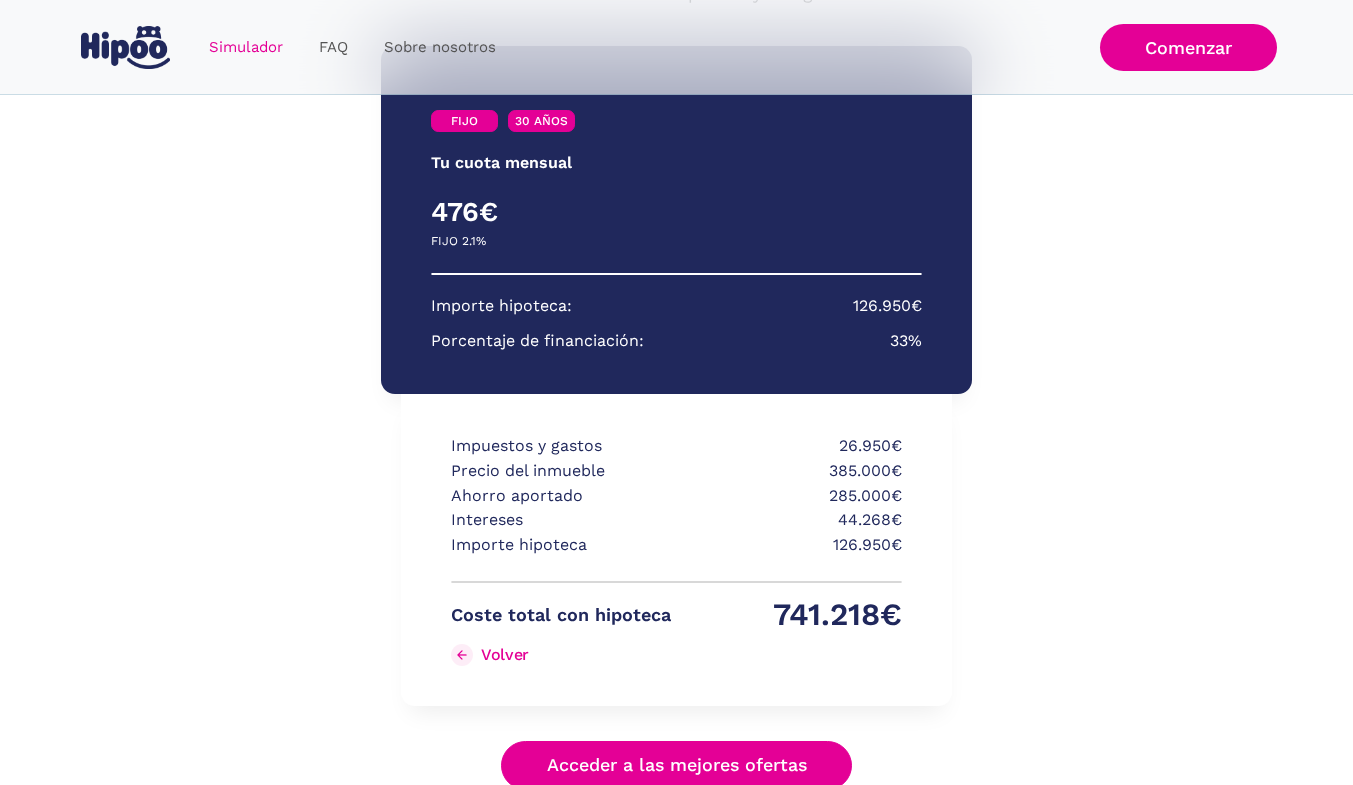 scroll, scrollTop: 278, scrollLeft: 0, axis: vertical 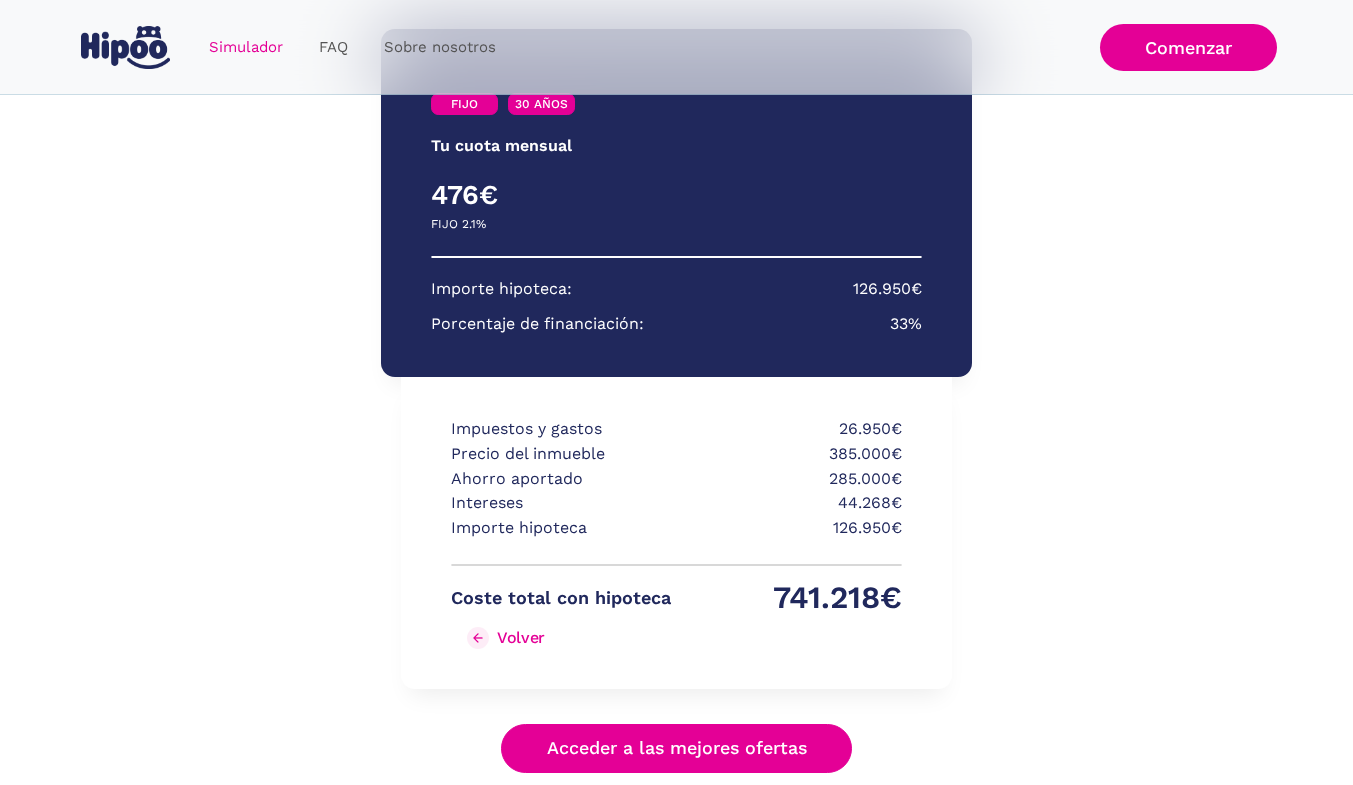 click on "Volver" at bounding box center [521, 637] 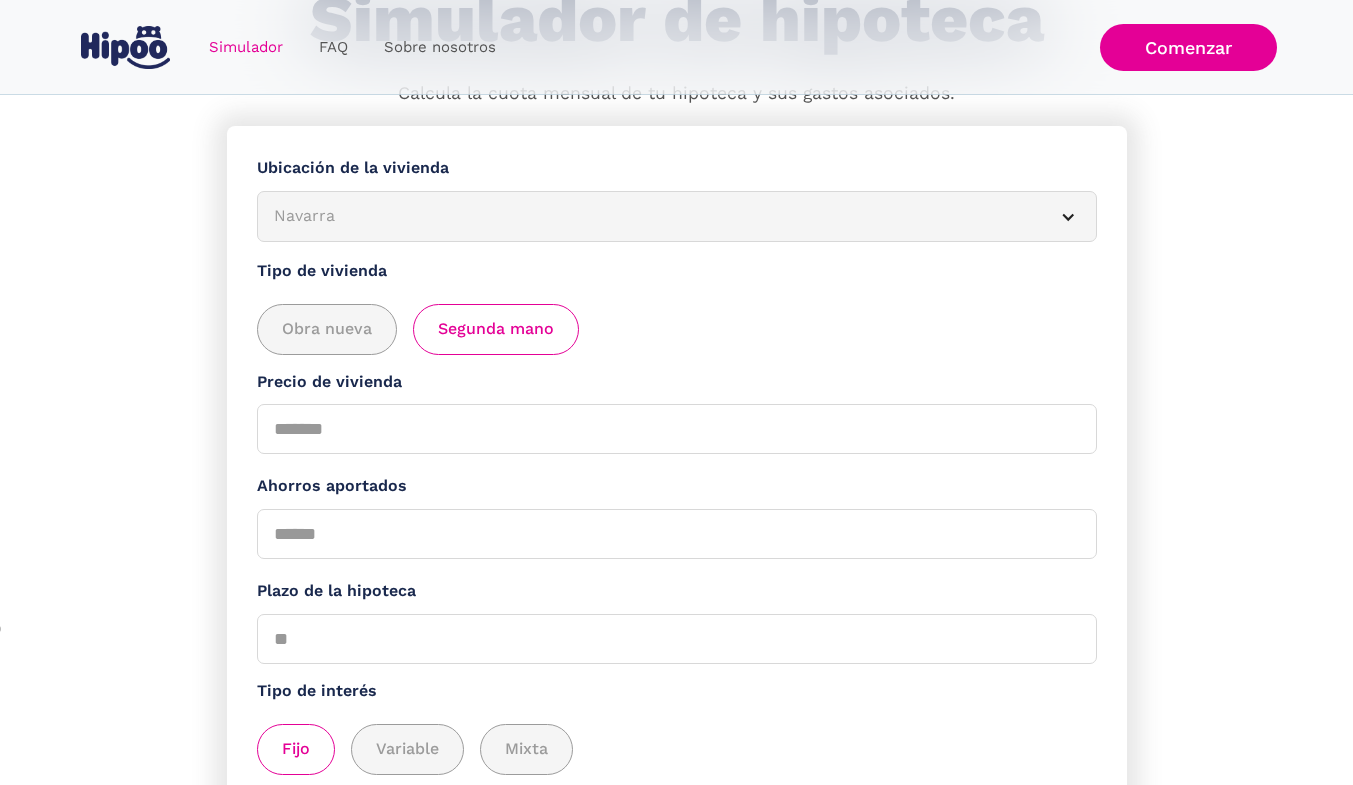 scroll, scrollTop: 192, scrollLeft: 0, axis: vertical 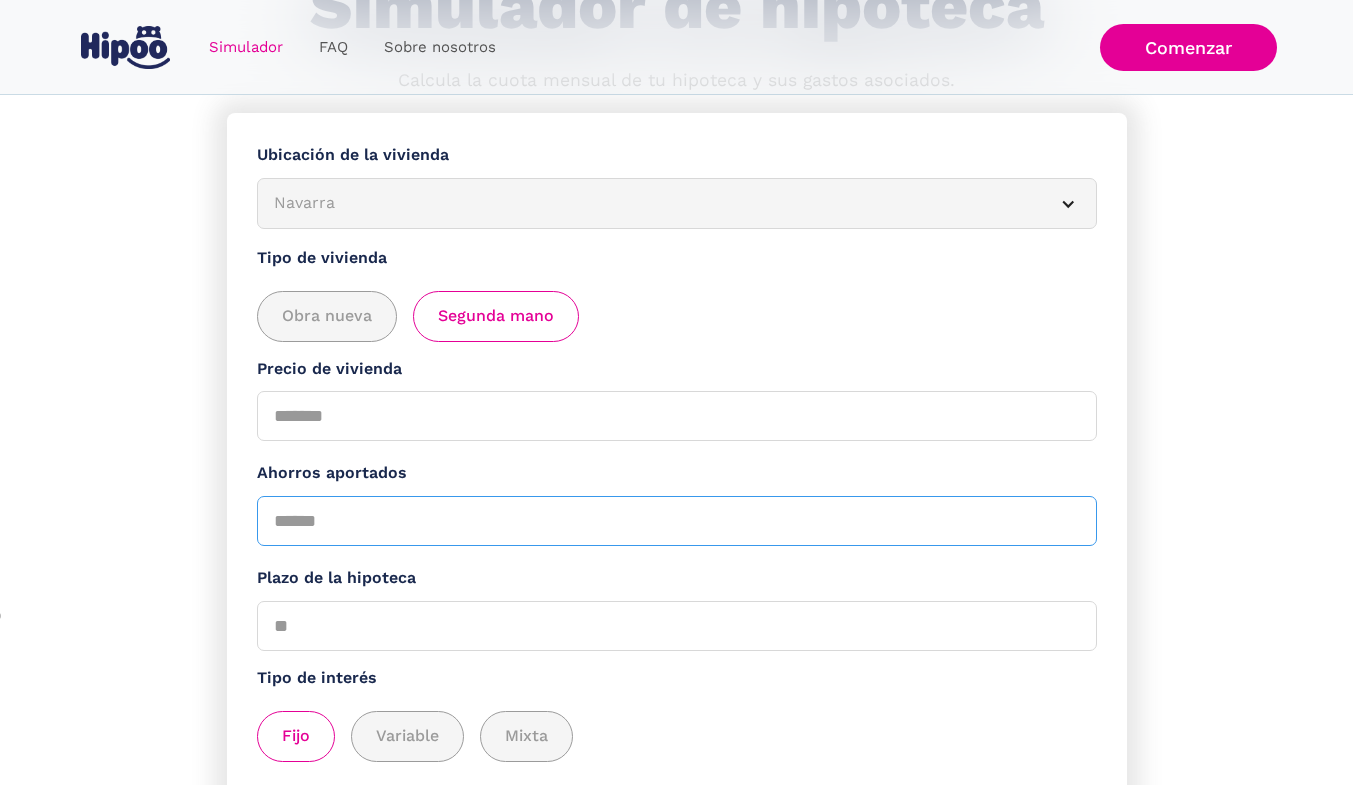 click on "******" at bounding box center (677, 521) 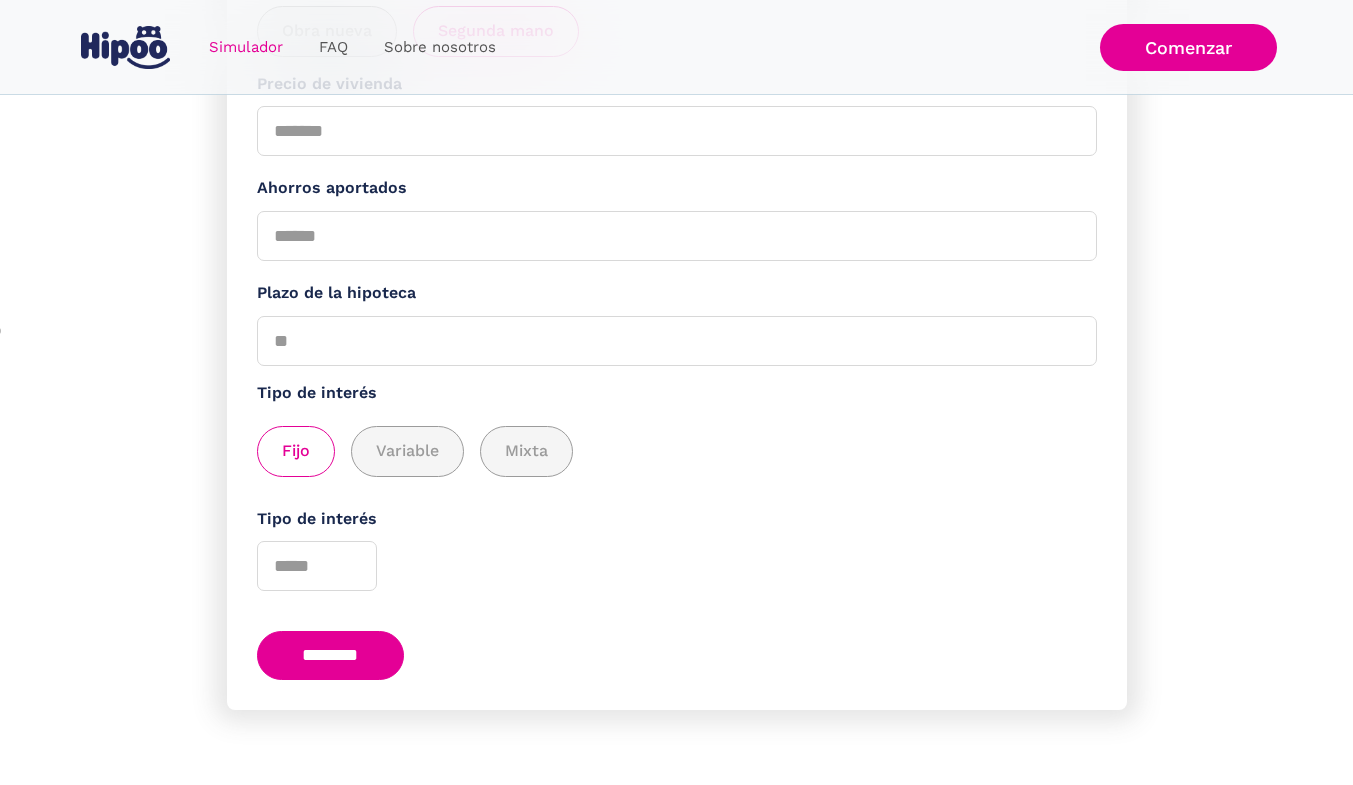 click on "********" at bounding box center (331, 655) 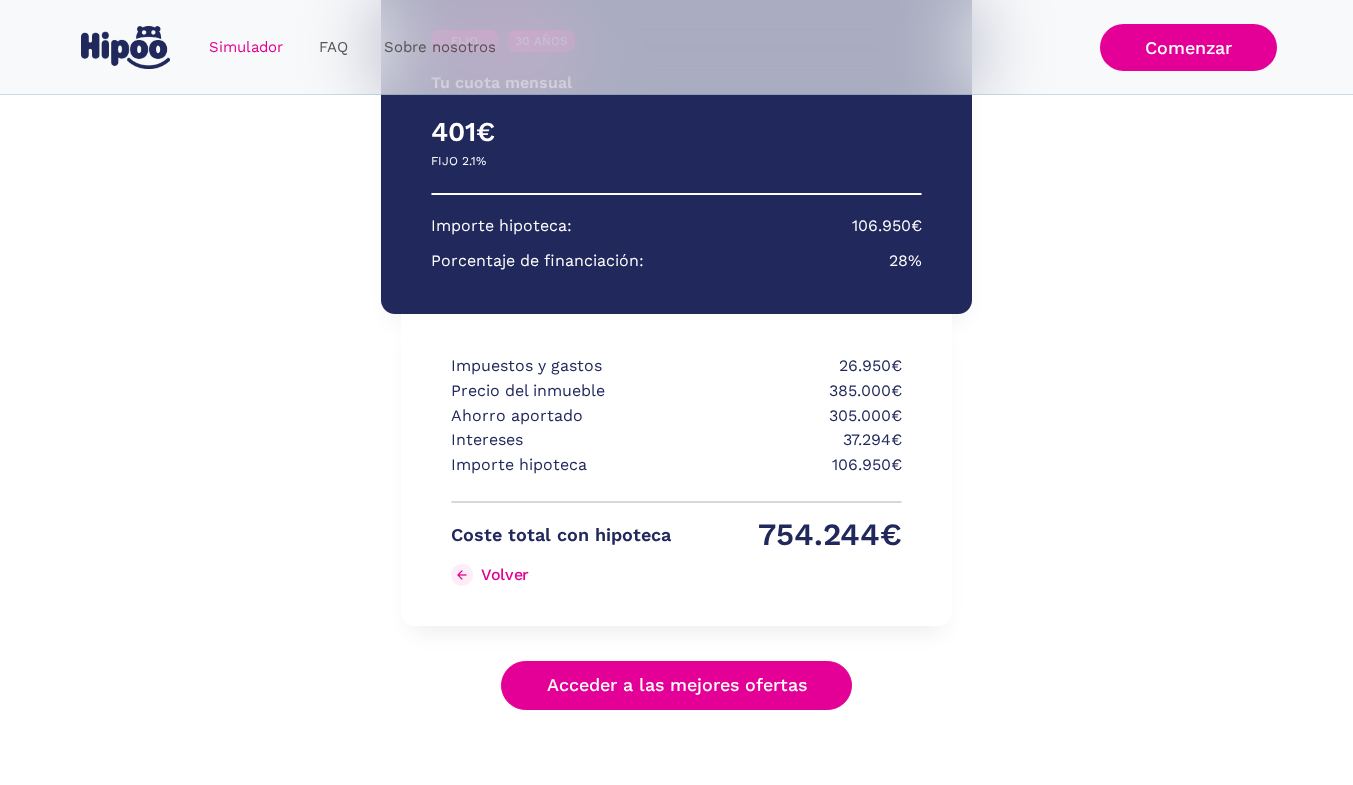 scroll, scrollTop: 325, scrollLeft: 0, axis: vertical 